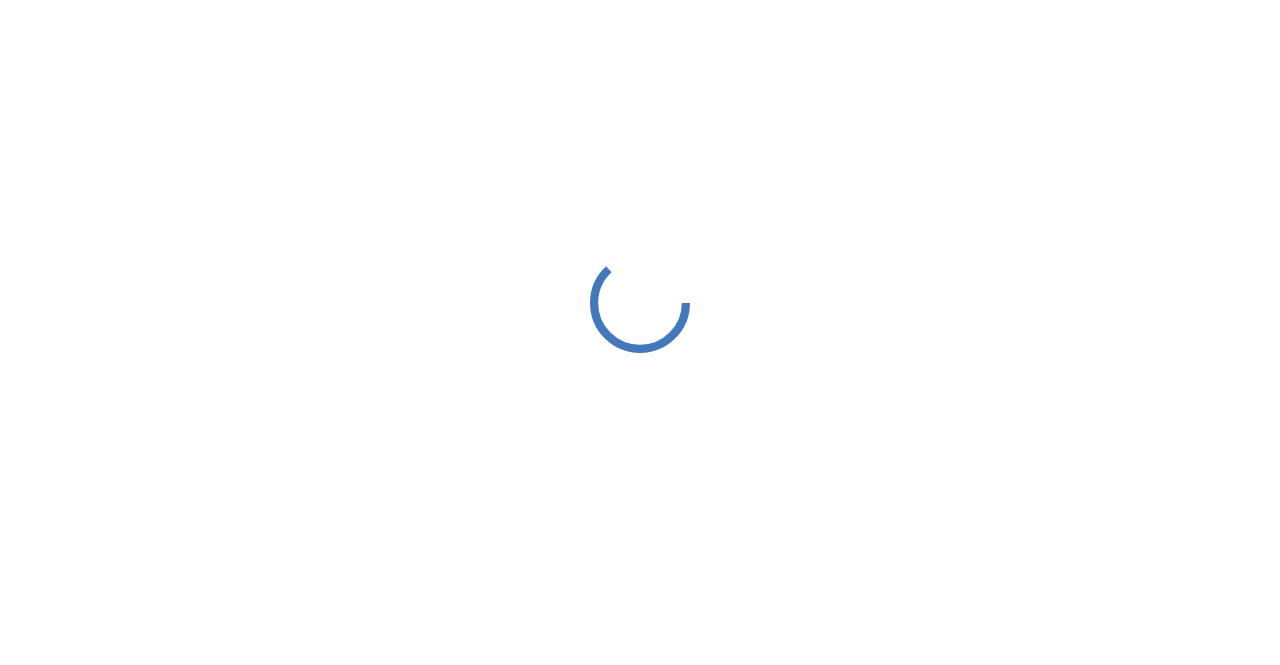 scroll, scrollTop: 0, scrollLeft: 0, axis: both 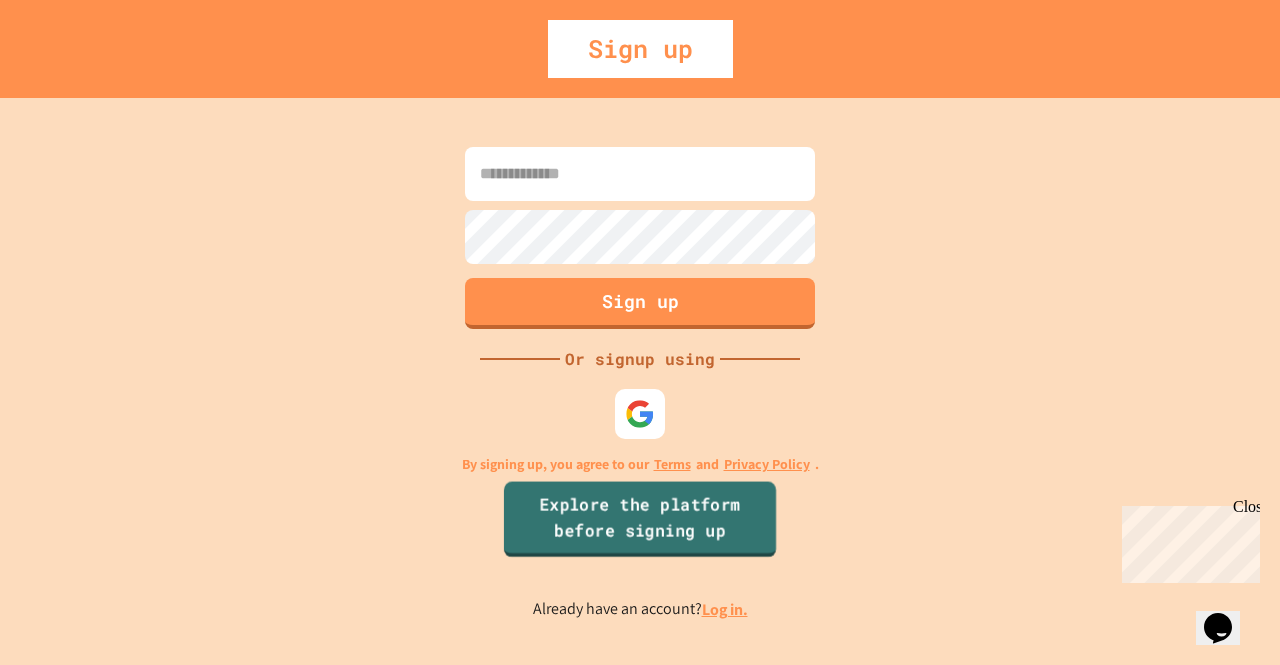 click on "Explore the platform before signing up" at bounding box center (640, 519) 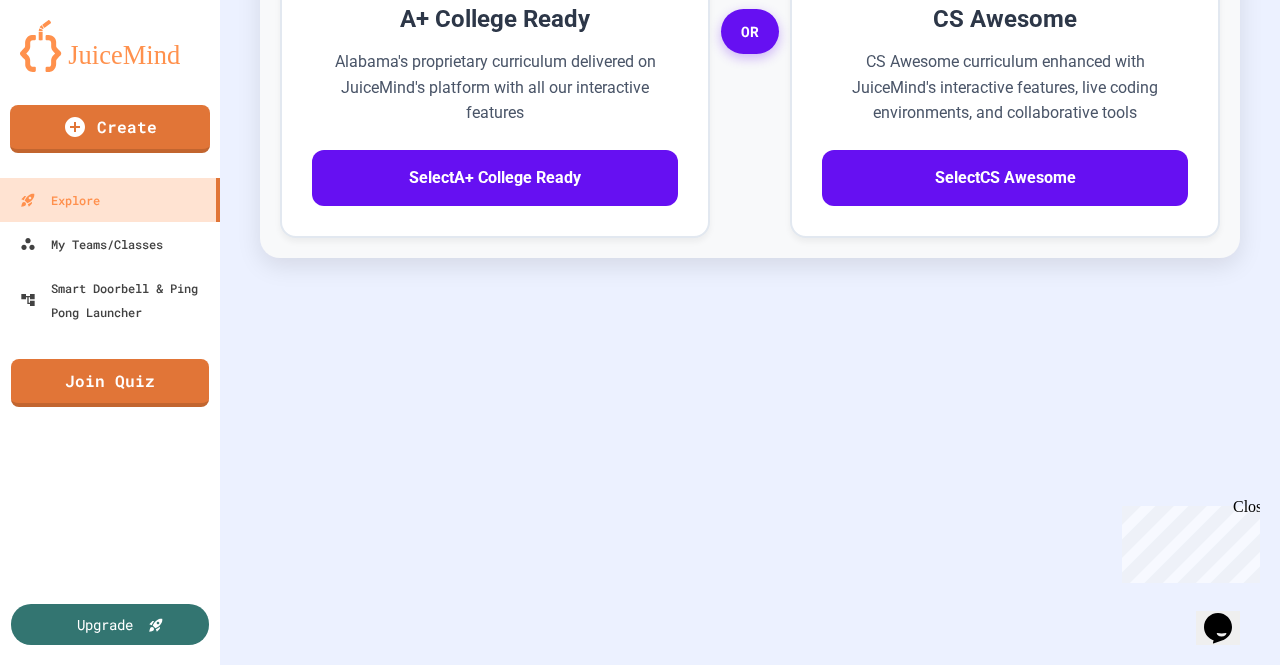 scroll, scrollTop: 0, scrollLeft: 0, axis: both 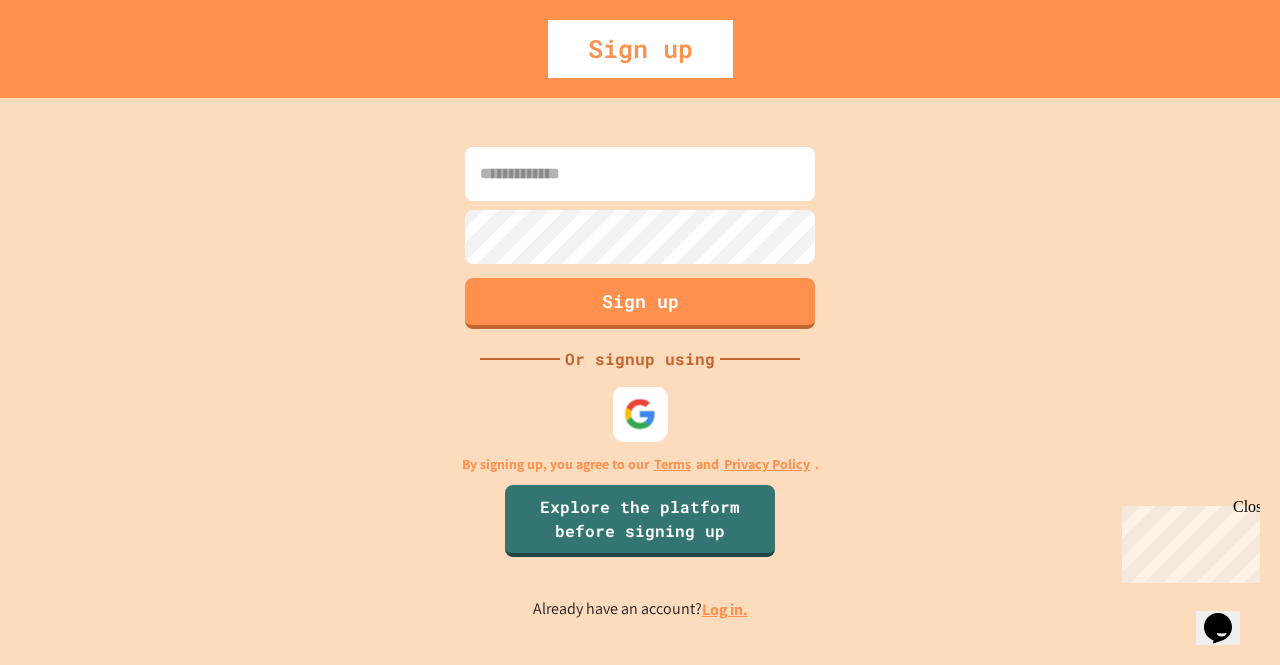 click at bounding box center [640, 413] 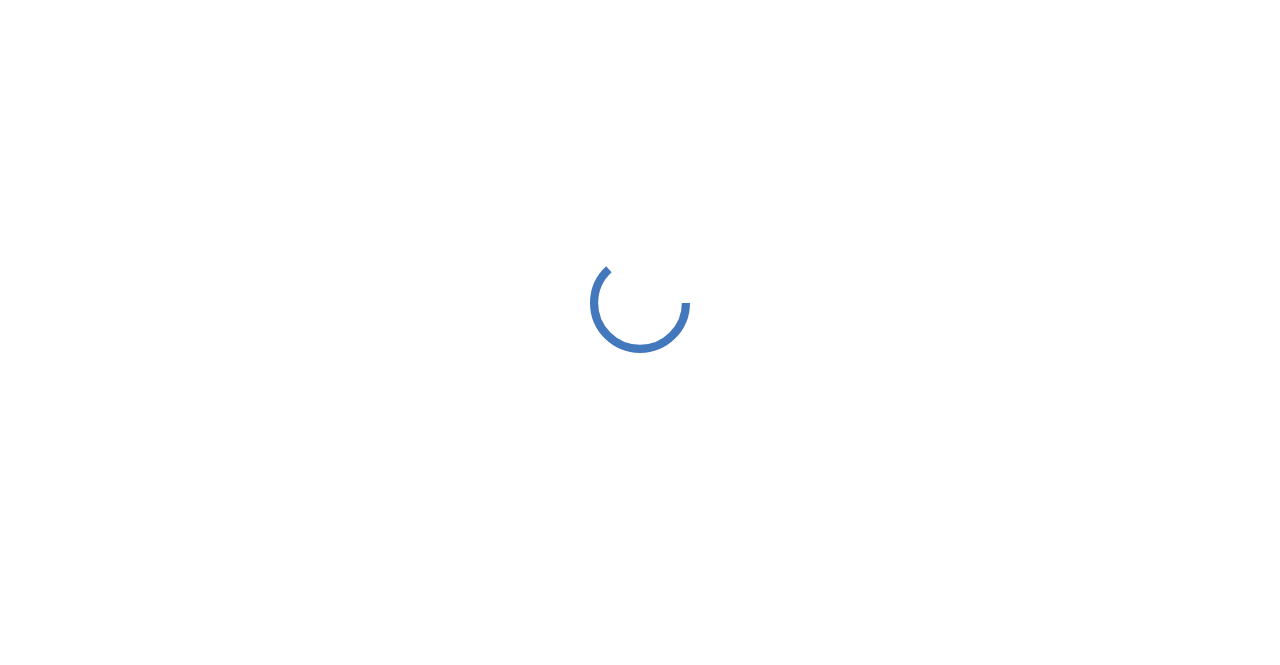 scroll, scrollTop: 0, scrollLeft: 0, axis: both 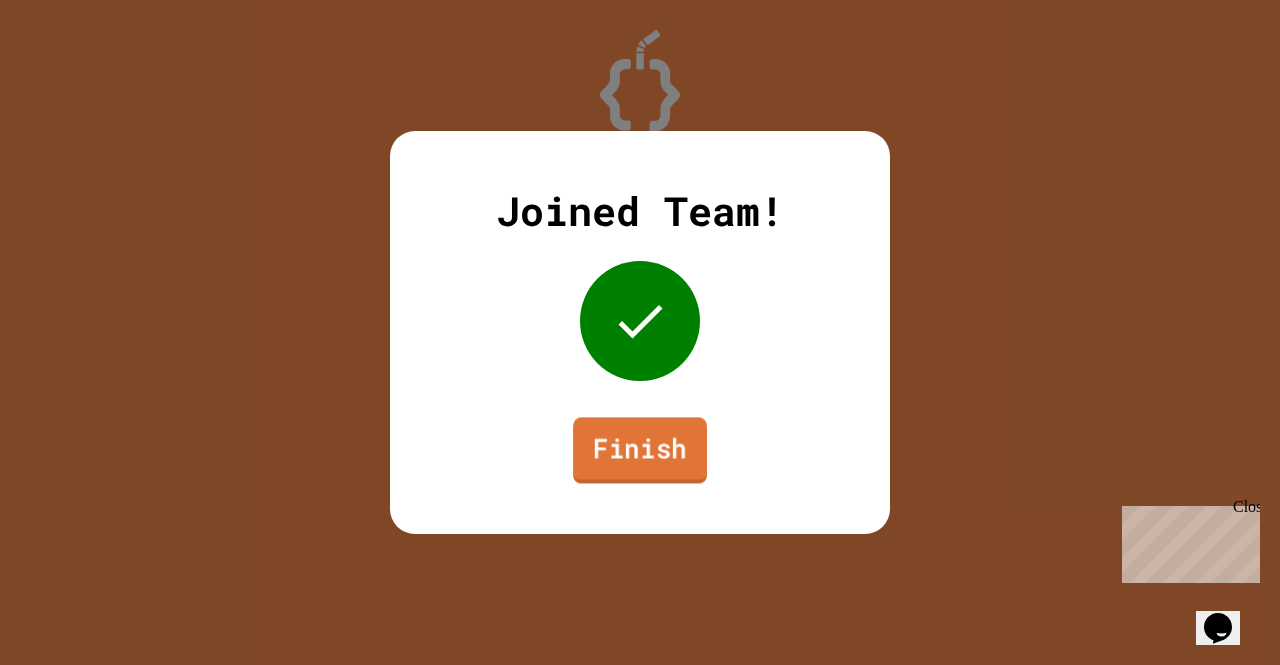 click on "Finish" at bounding box center (640, 450) 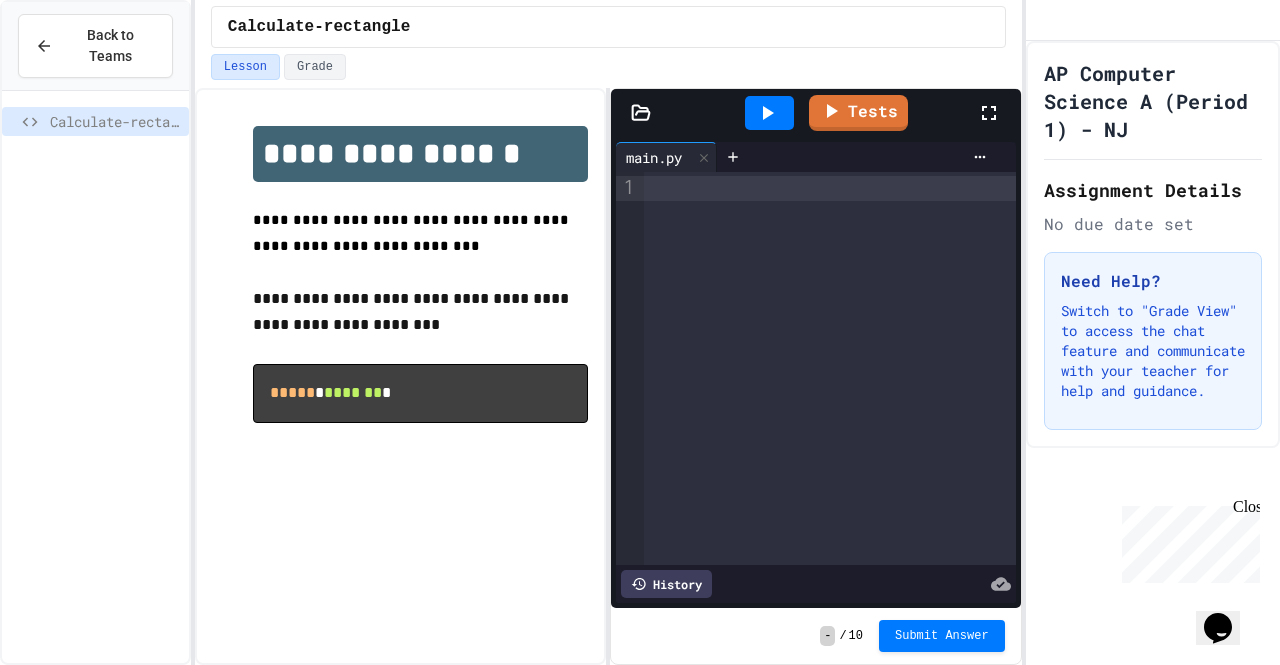 click at bounding box center [829, 368] 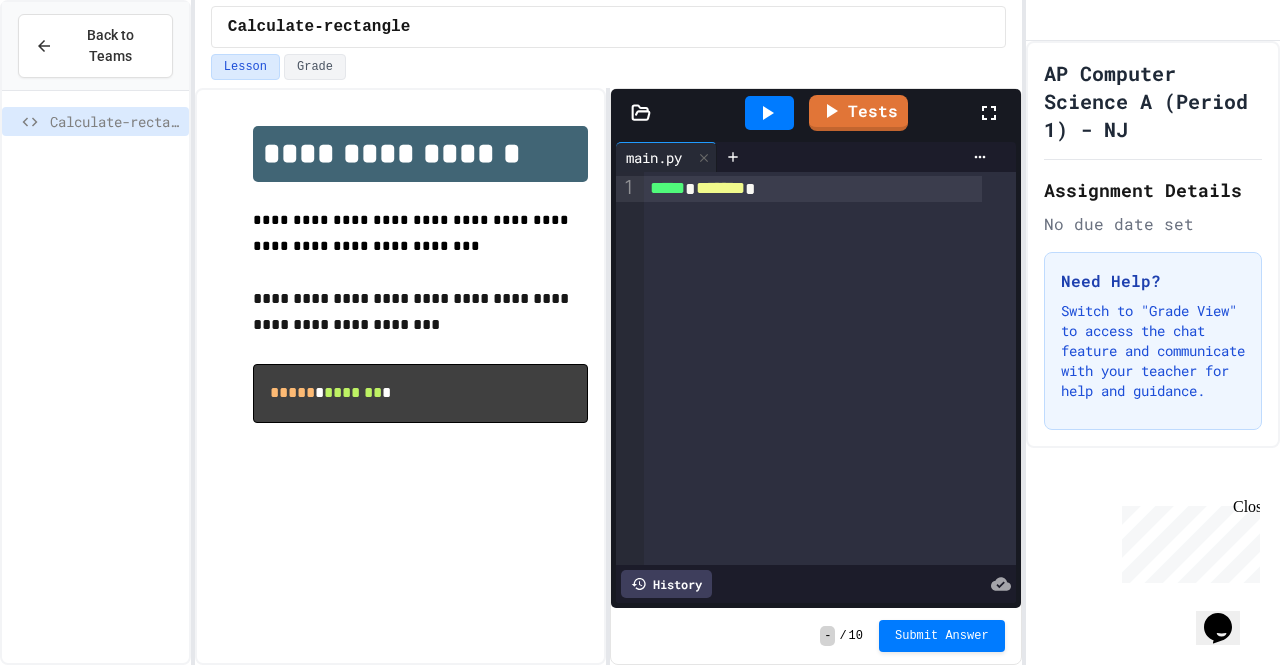 click at bounding box center (769, 113) 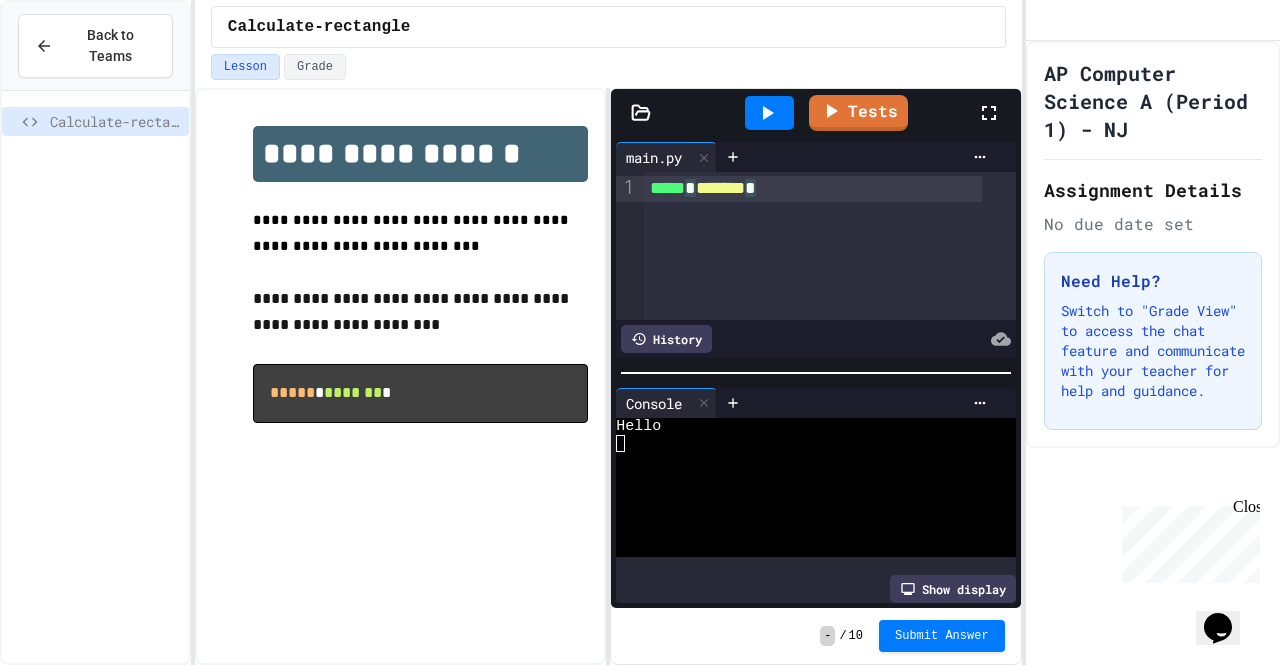 click on "***** * ******* *" at bounding box center [829, 246] 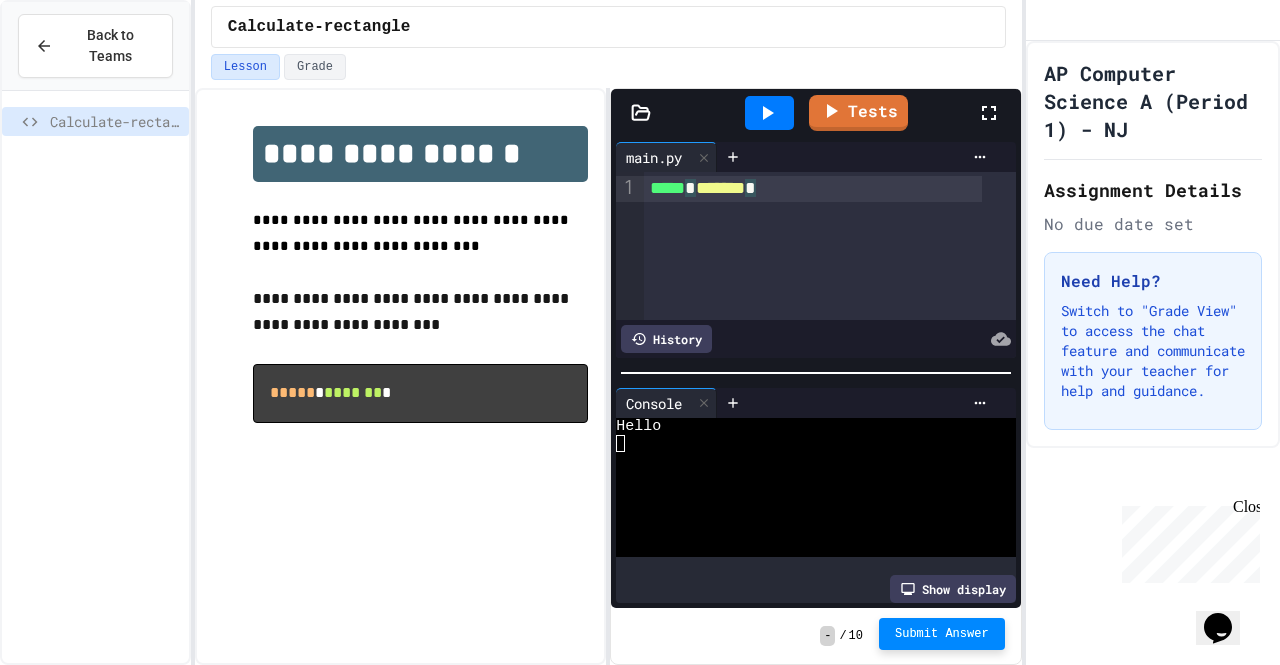 click on "Submit Answer" at bounding box center [942, 634] 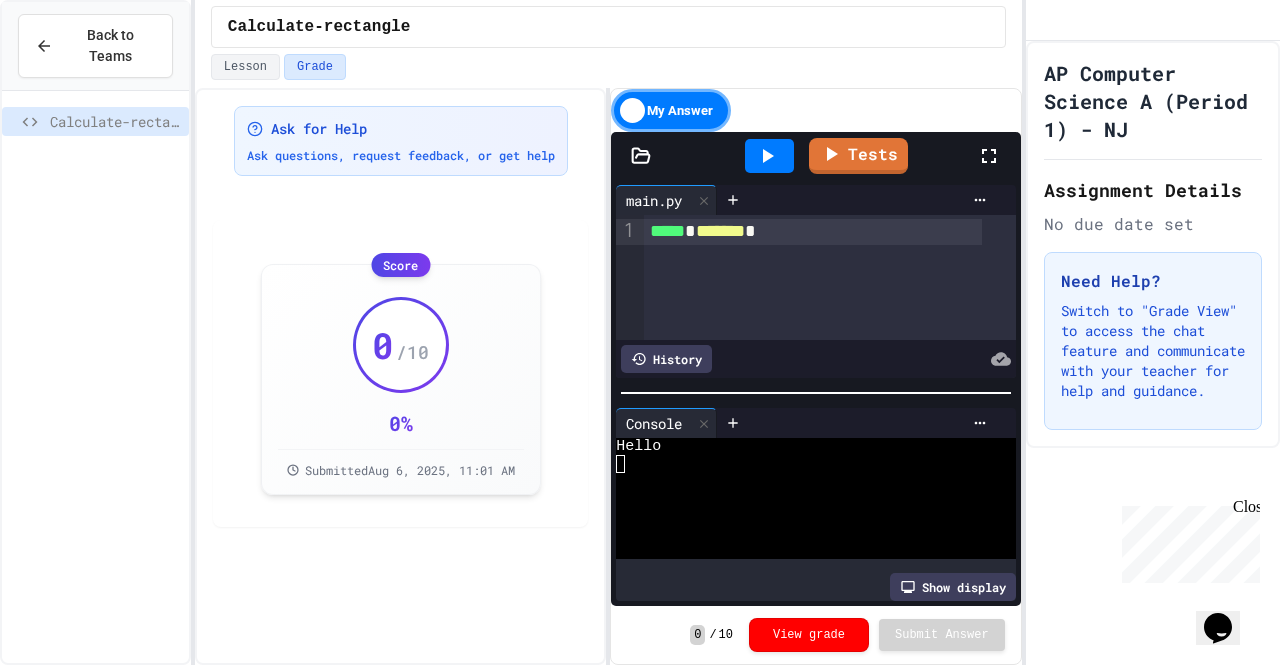 click on "My Answer" at bounding box center [671, 110] 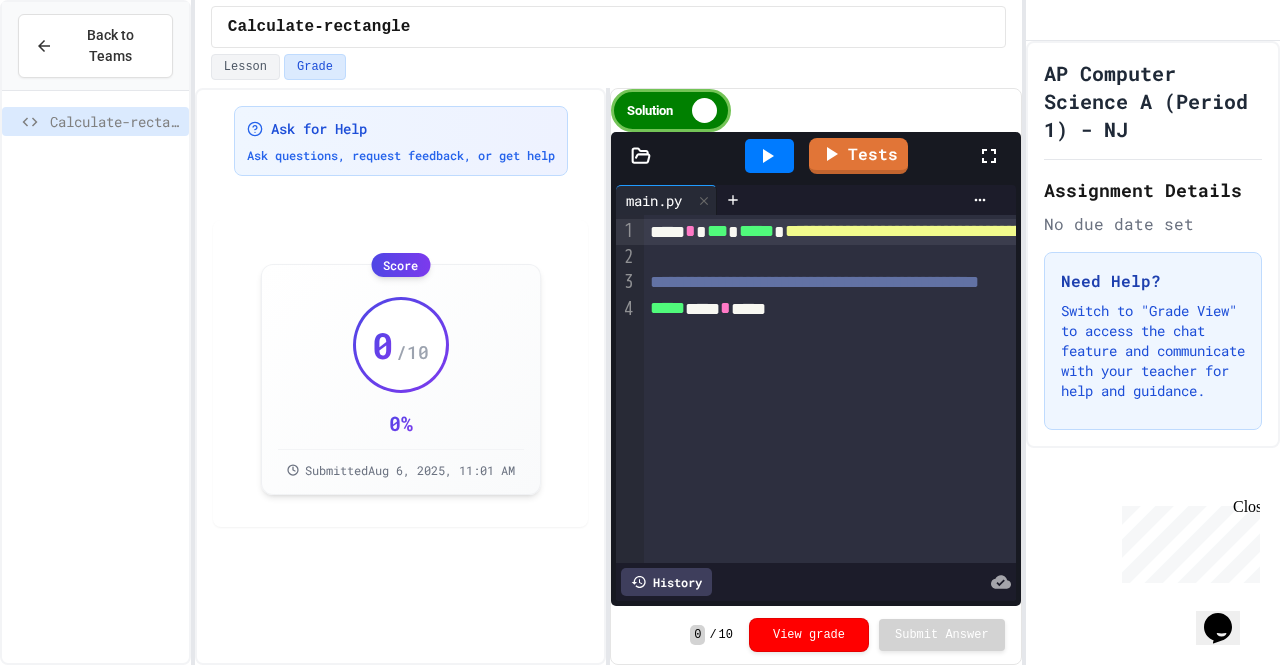 click on "Solution" at bounding box center [671, 110] 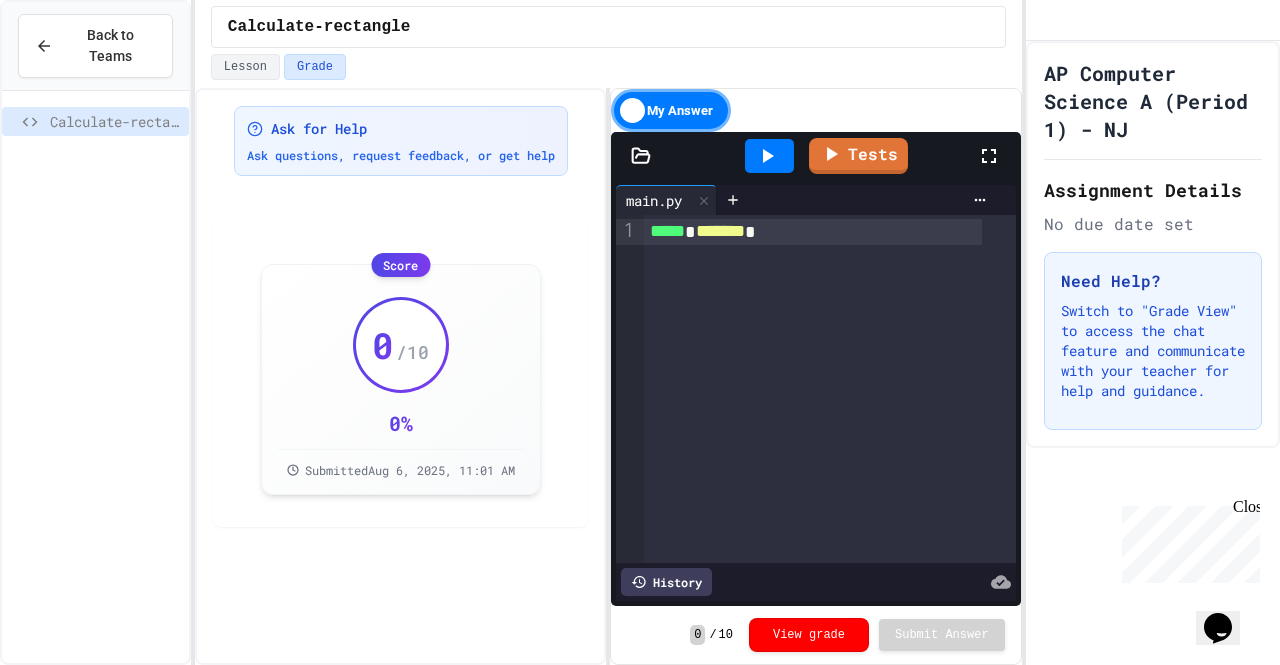 click on "My Answer" at bounding box center [671, 110] 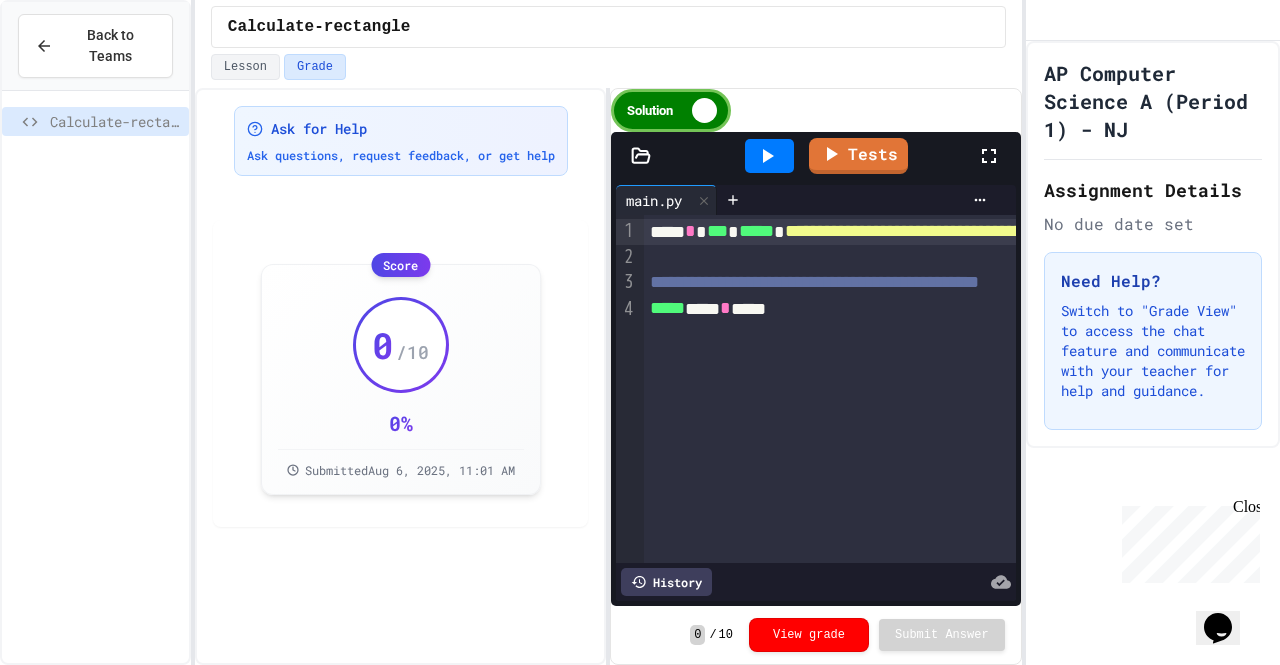 click on "Solution" at bounding box center (671, 110) 